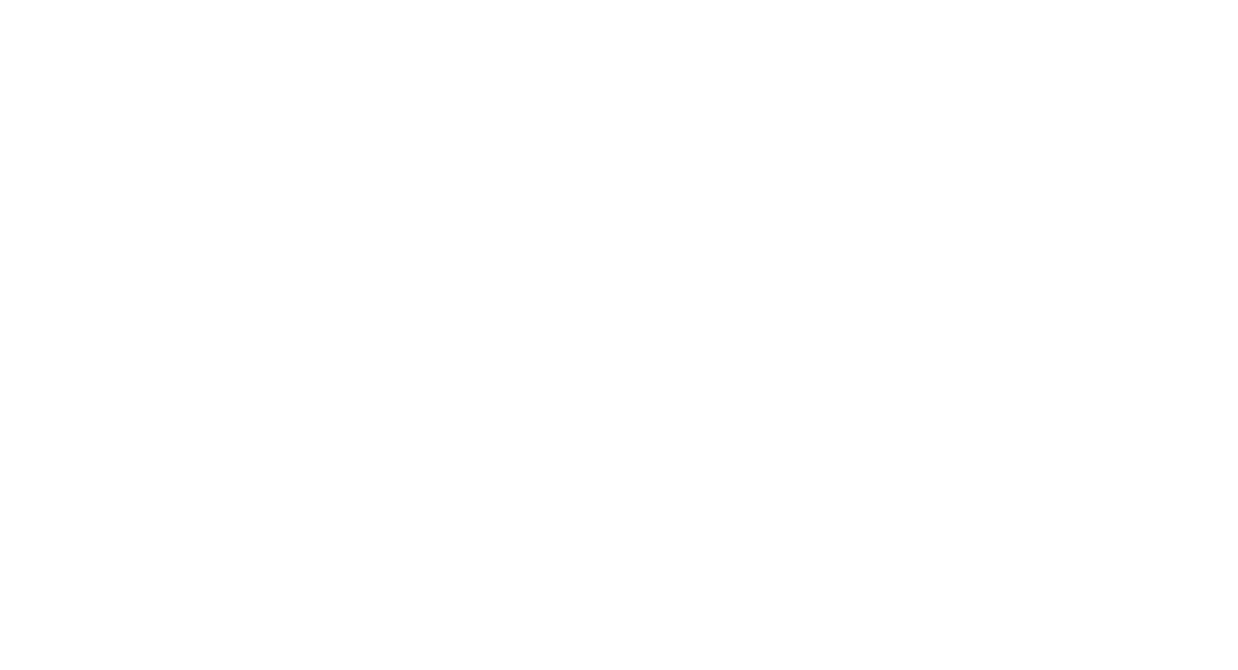 scroll, scrollTop: 0, scrollLeft: 0, axis: both 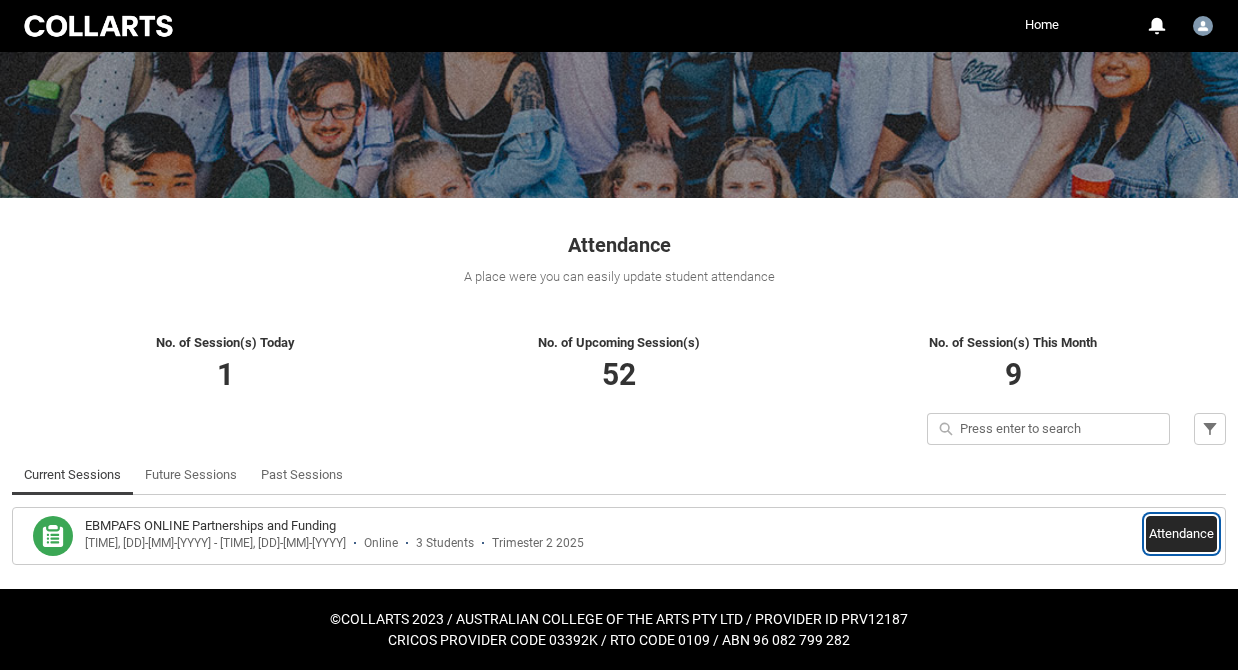 click on "Attendance" at bounding box center (1181, 534) 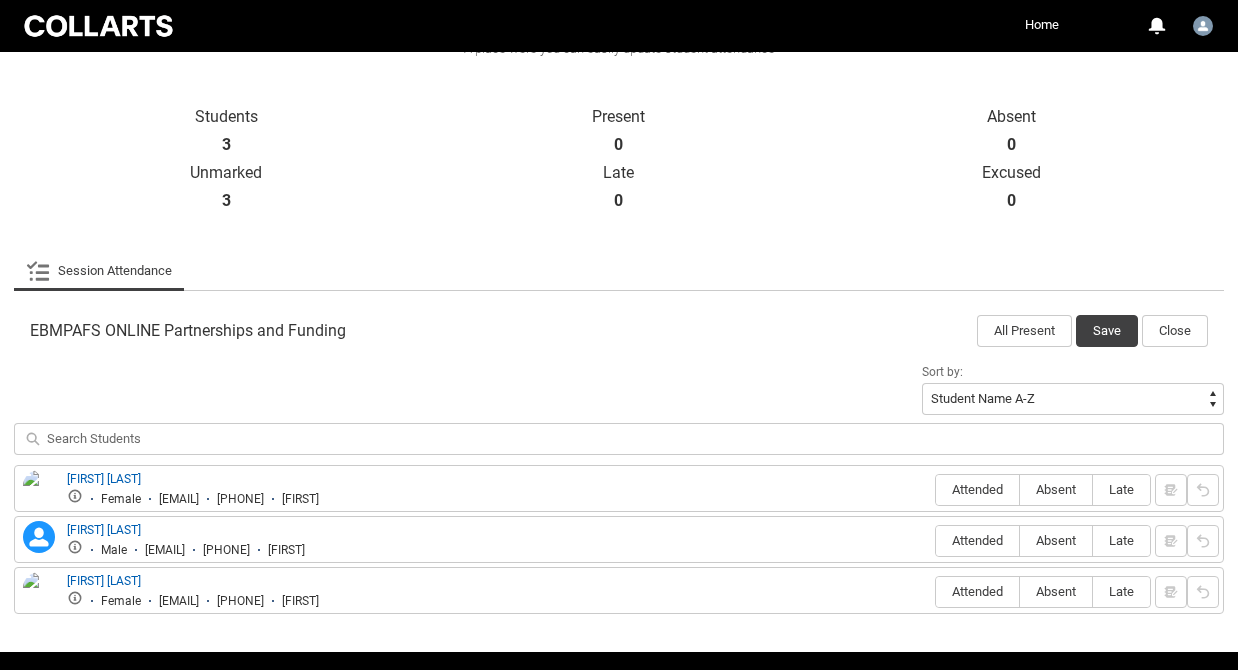 scroll, scrollTop: 466, scrollLeft: 0, axis: vertical 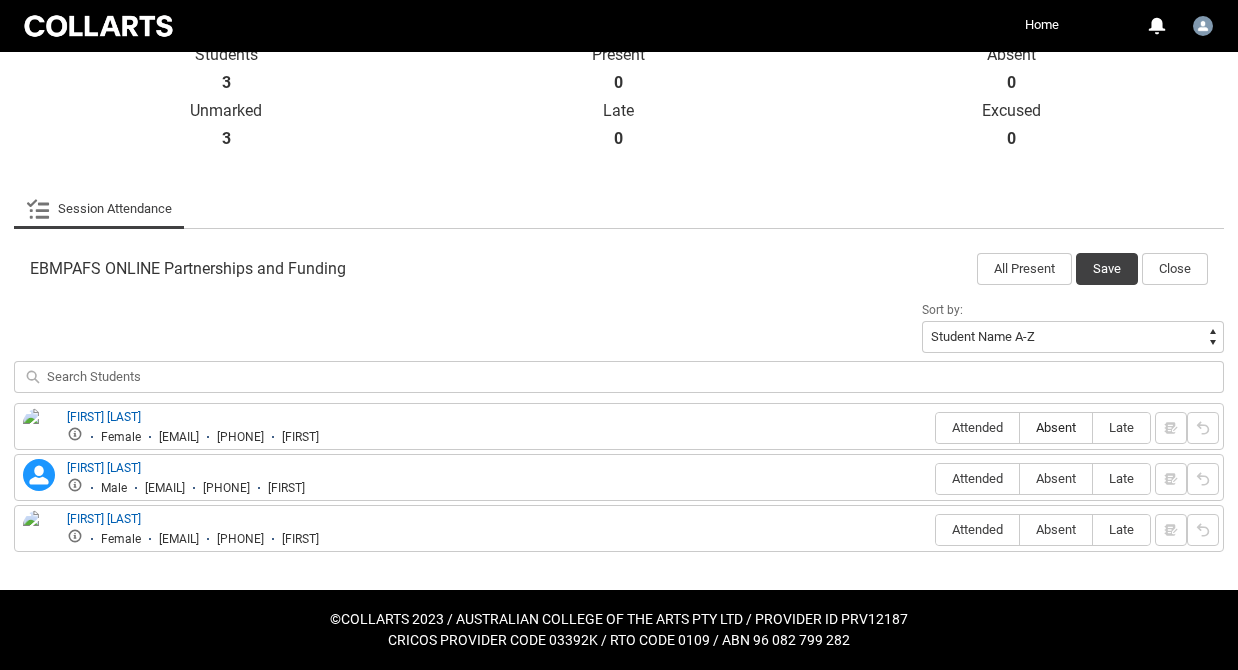 click on "Absent" at bounding box center (1056, 428) 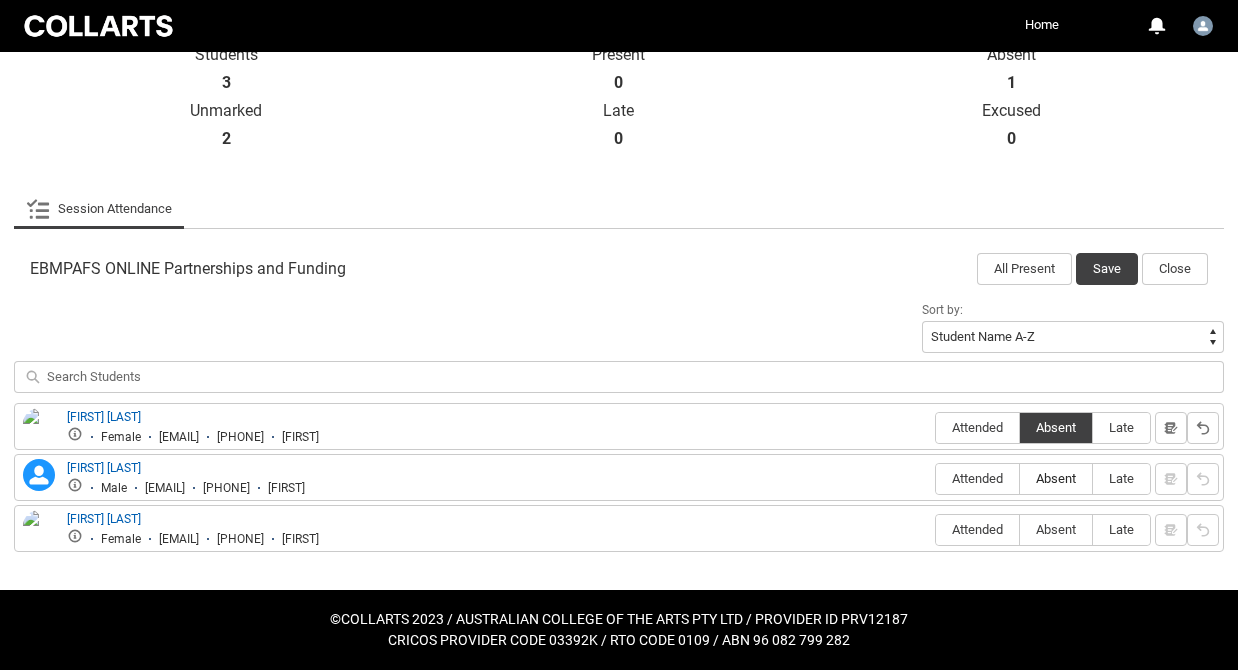 click on "Absent" at bounding box center (1056, 479) 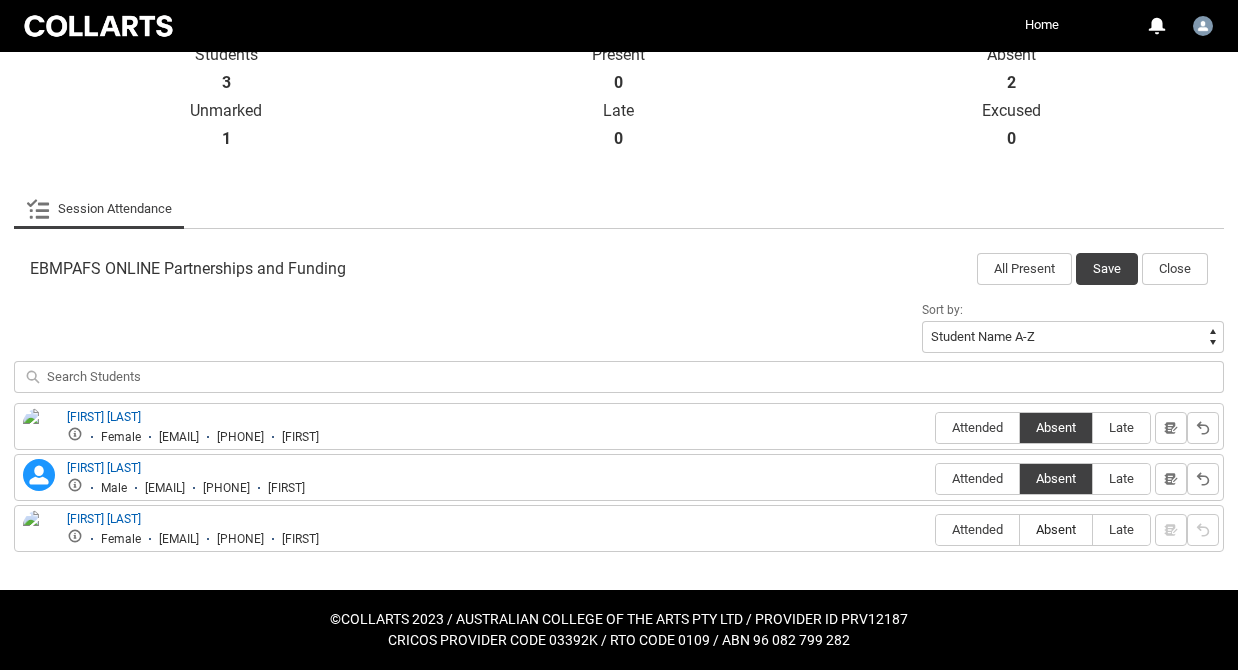 click on "Absent" at bounding box center (1056, 530) 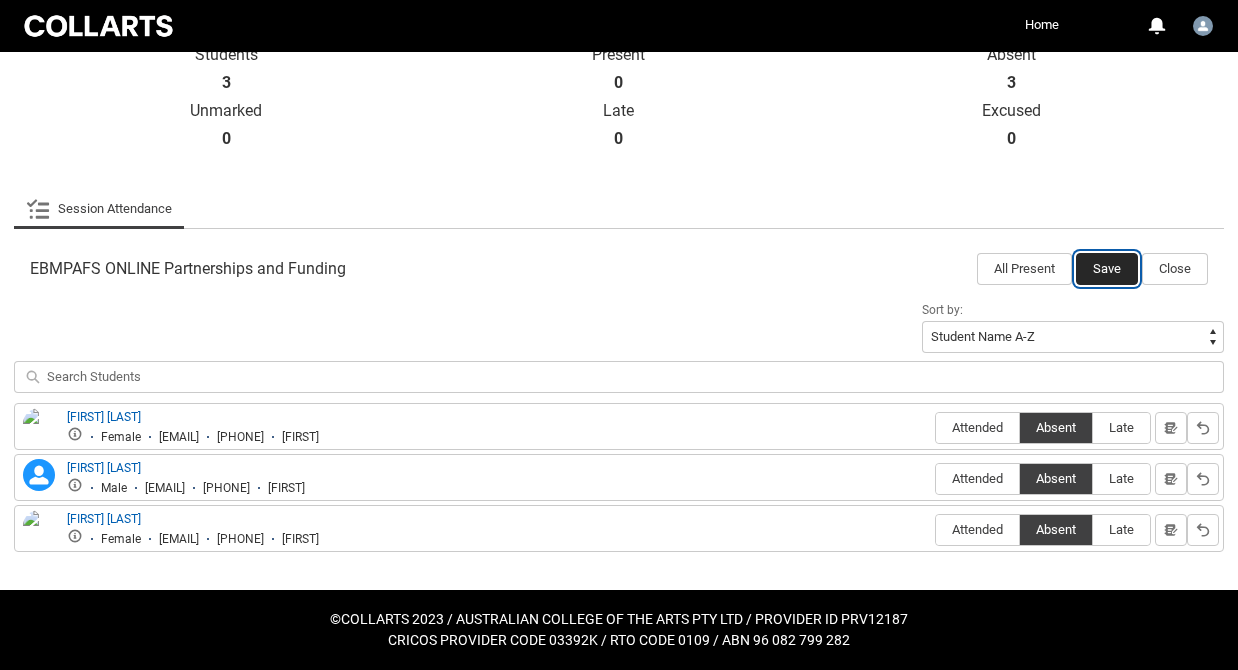 click on "Save" at bounding box center (1107, 269) 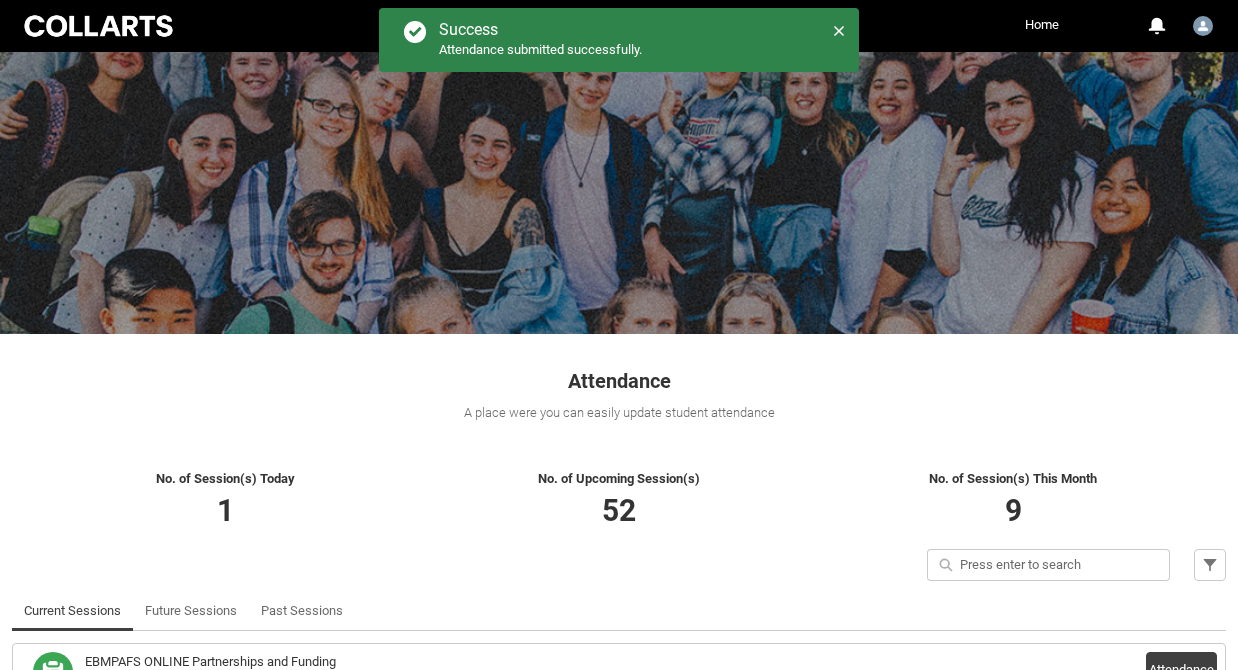 scroll, scrollTop: 176, scrollLeft: 0, axis: vertical 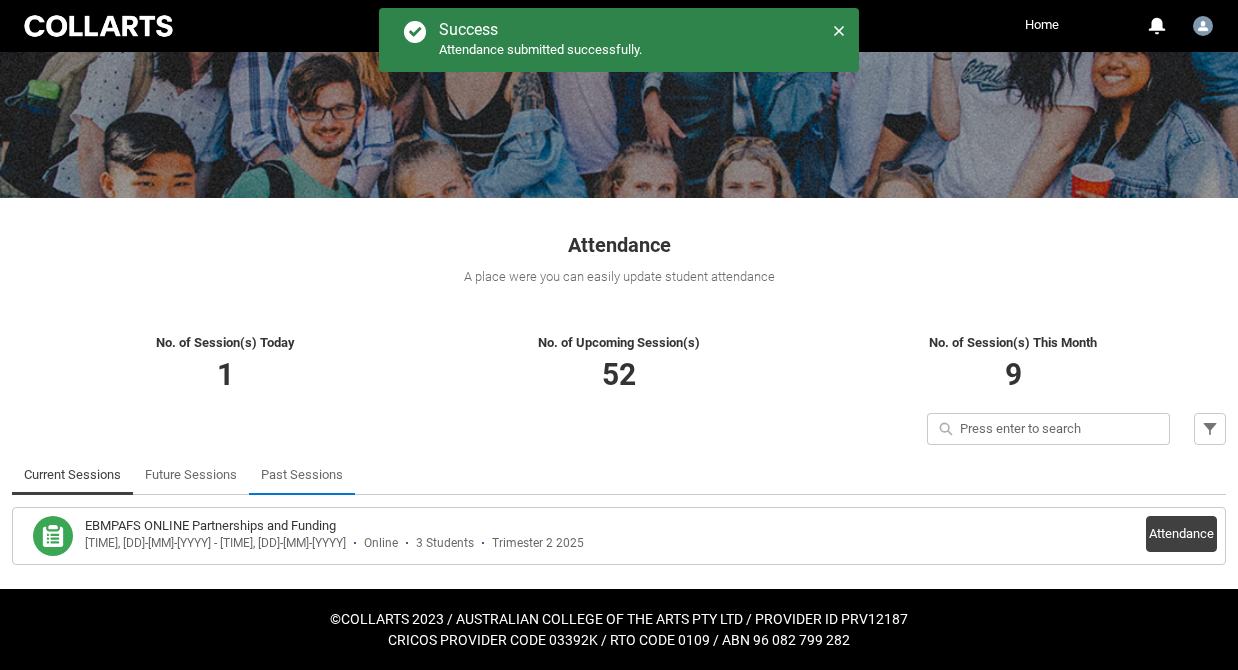 click on "Past Sessions" at bounding box center [302, 475] 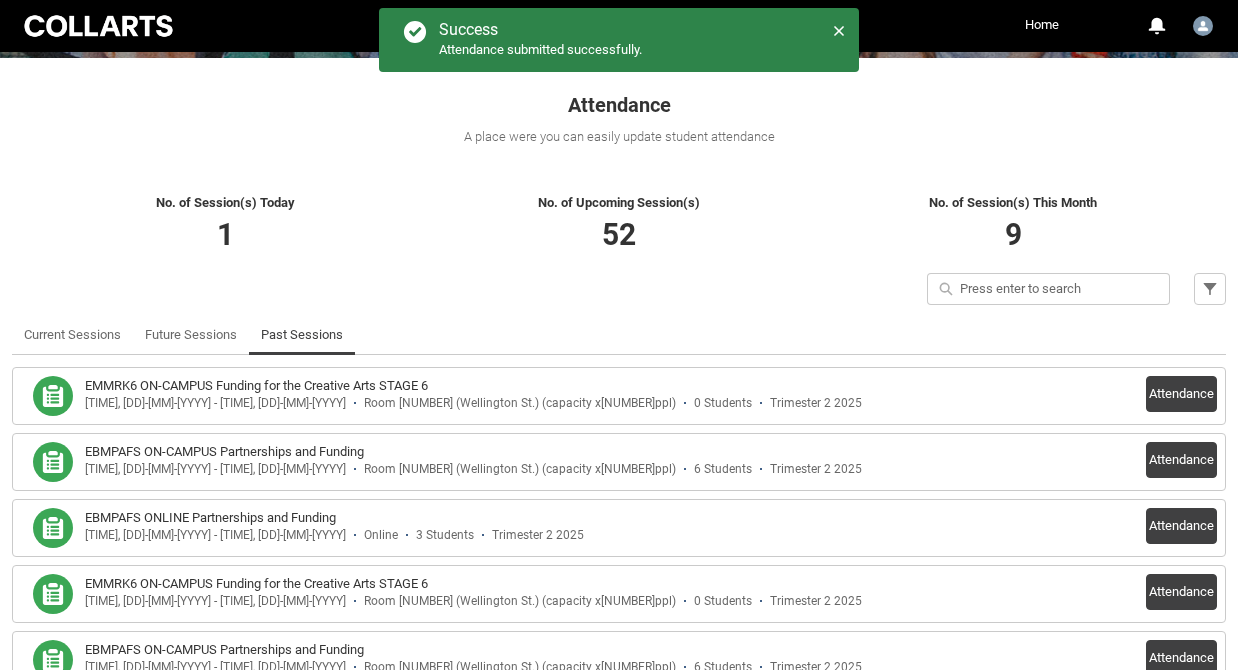 scroll, scrollTop: 323, scrollLeft: 0, axis: vertical 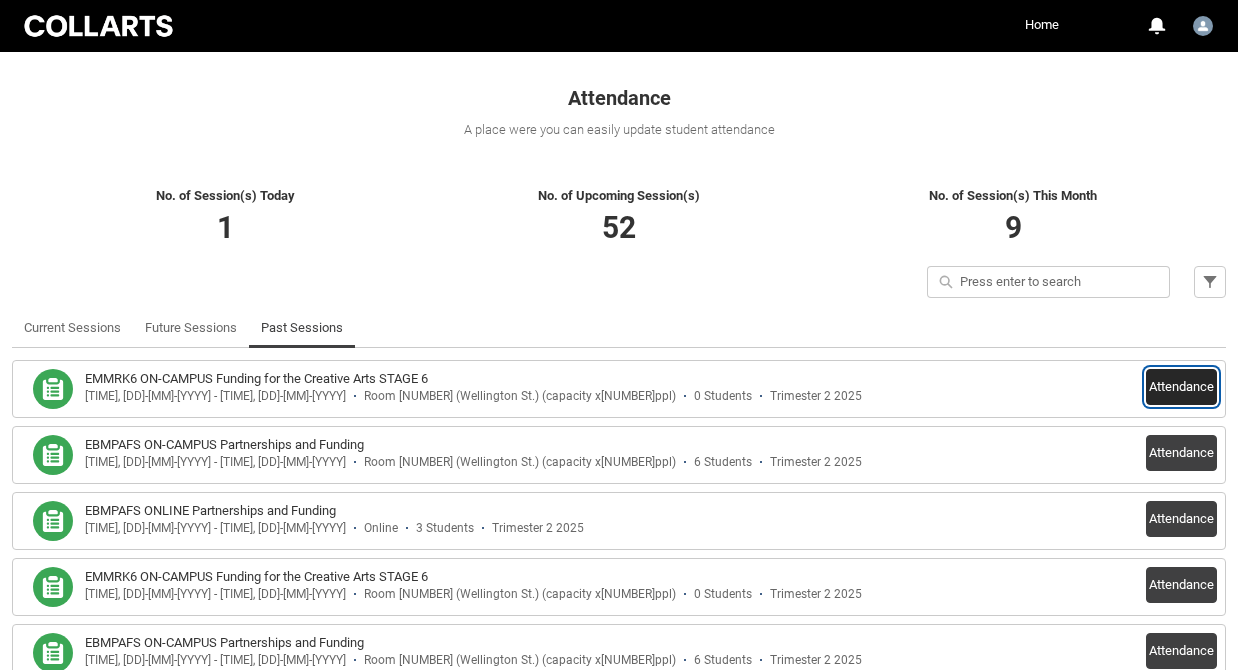 click on "Attendance" at bounding box center (1181, 387) 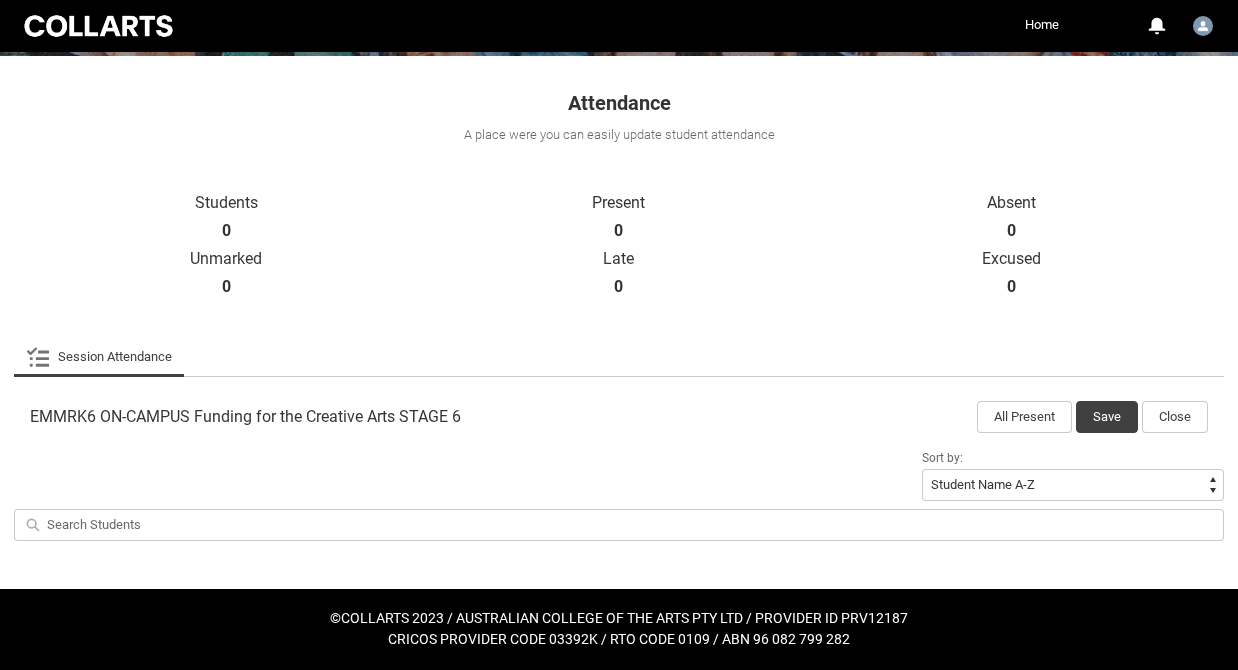 scroll, scrollTop: 317, scrollLeft: 0, axis: vertical 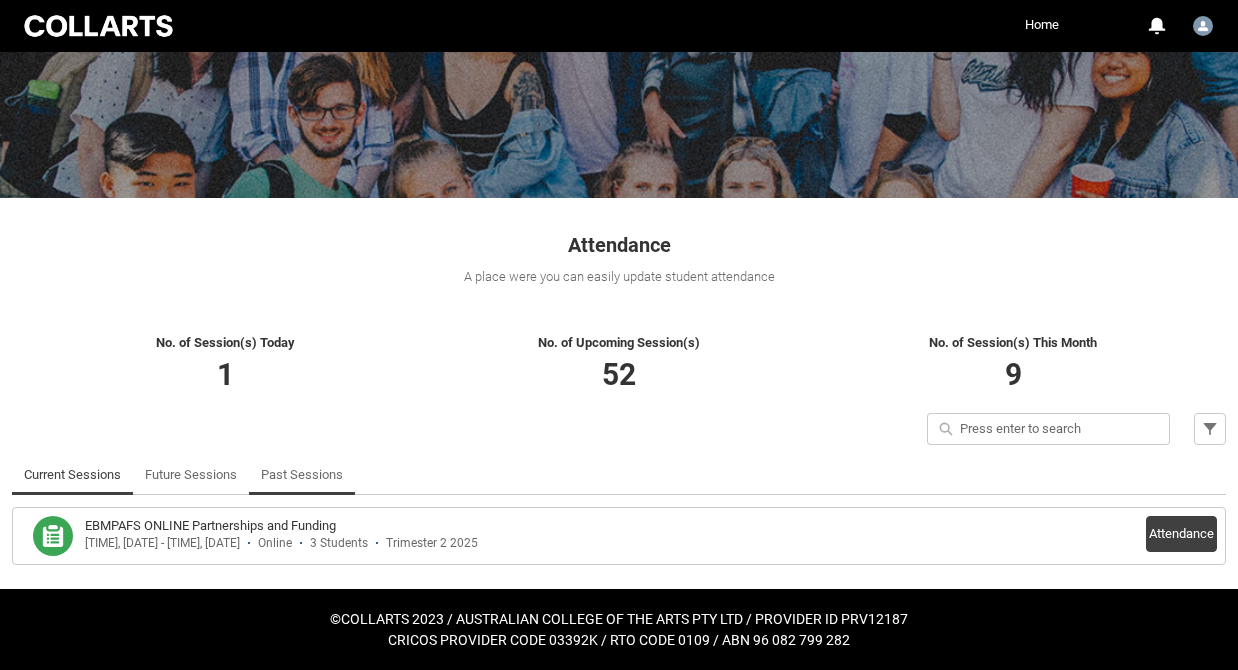 click on "Past Sessions" at bounding box center [302, 475] 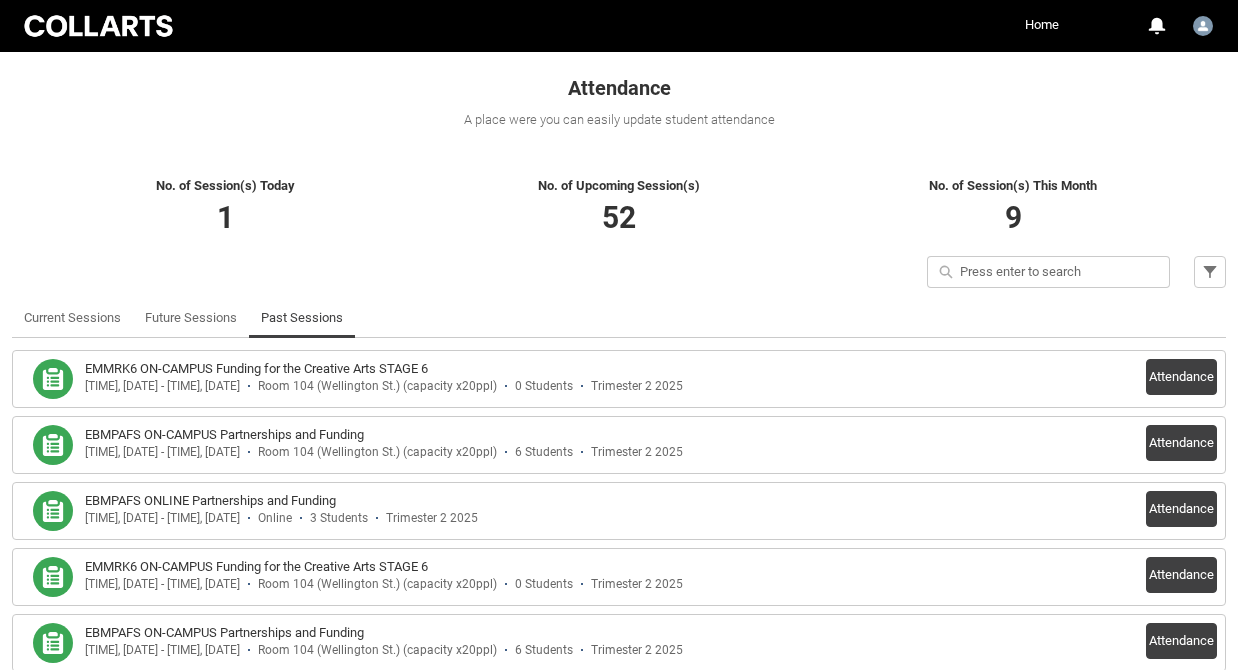 scroll, scrollTop: 364, scrollLeft: 0, axis: vertical 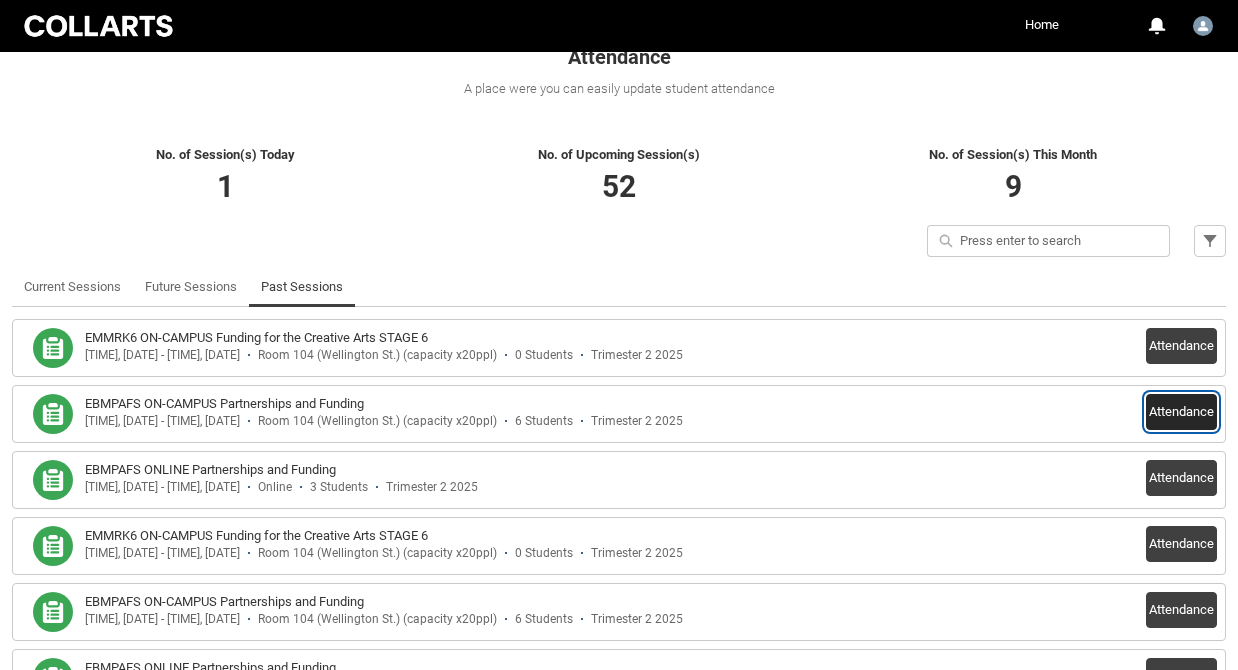 click on "Attendance" at bounding box center (1181, 412) 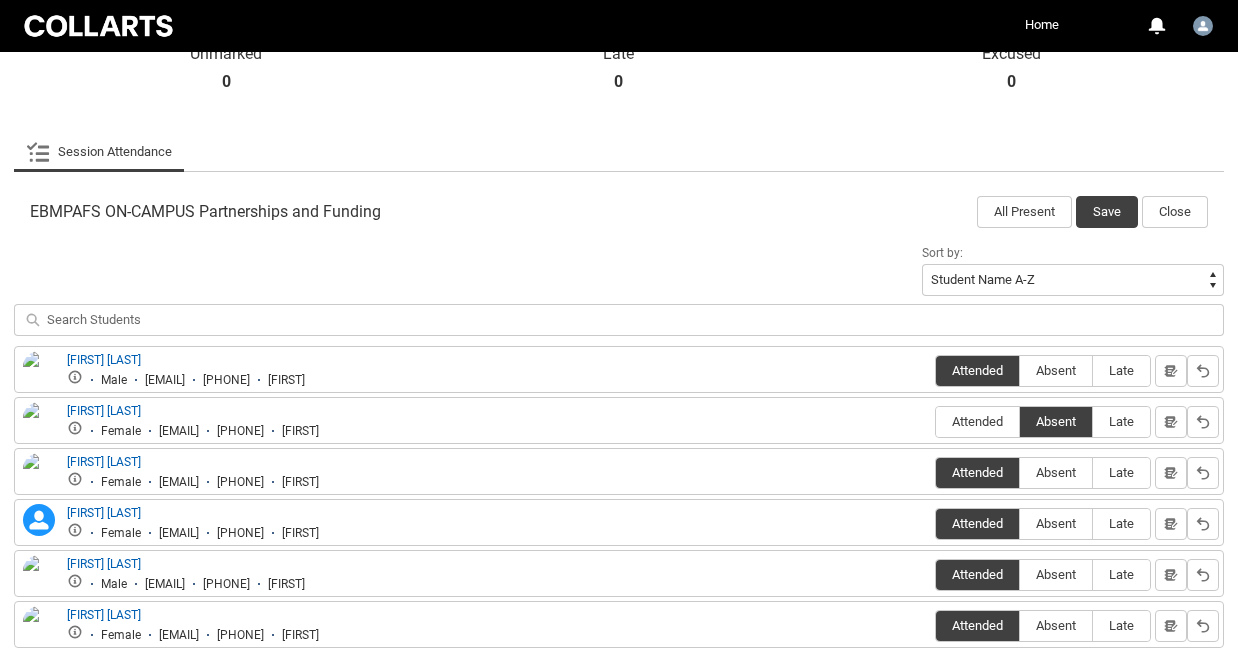 scroll, scrollTop: 525, scrollLeft: 0, axis: vertical 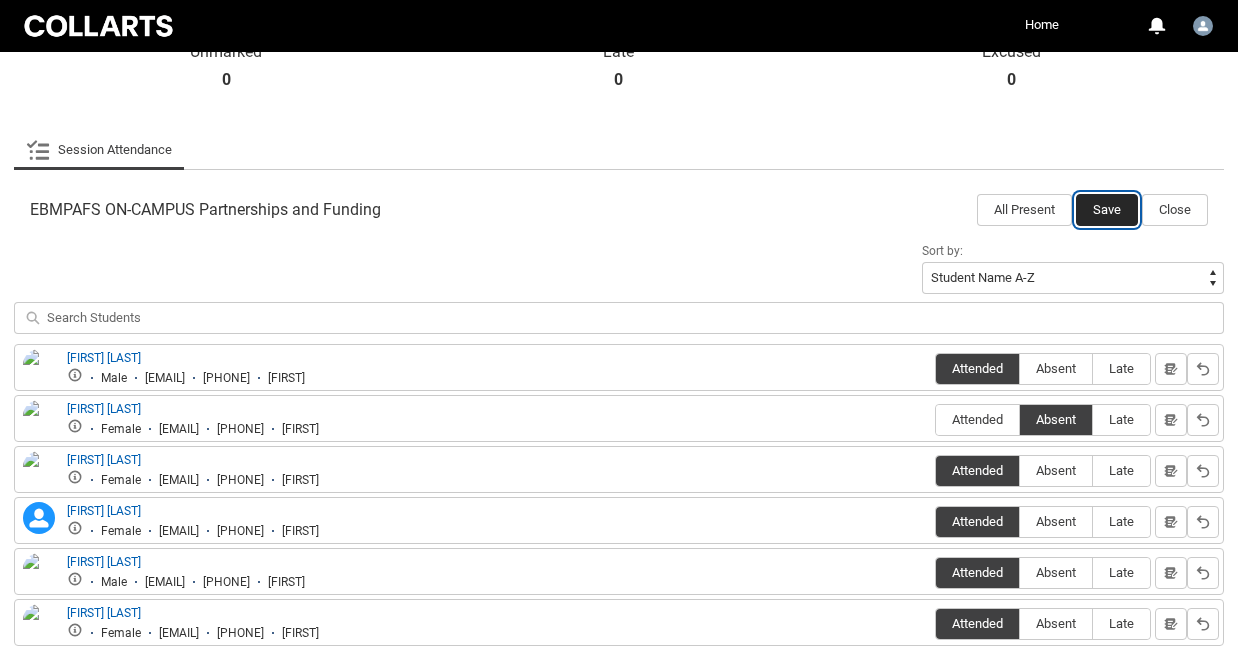 click on "Save" at bounding box center [1107, 210] 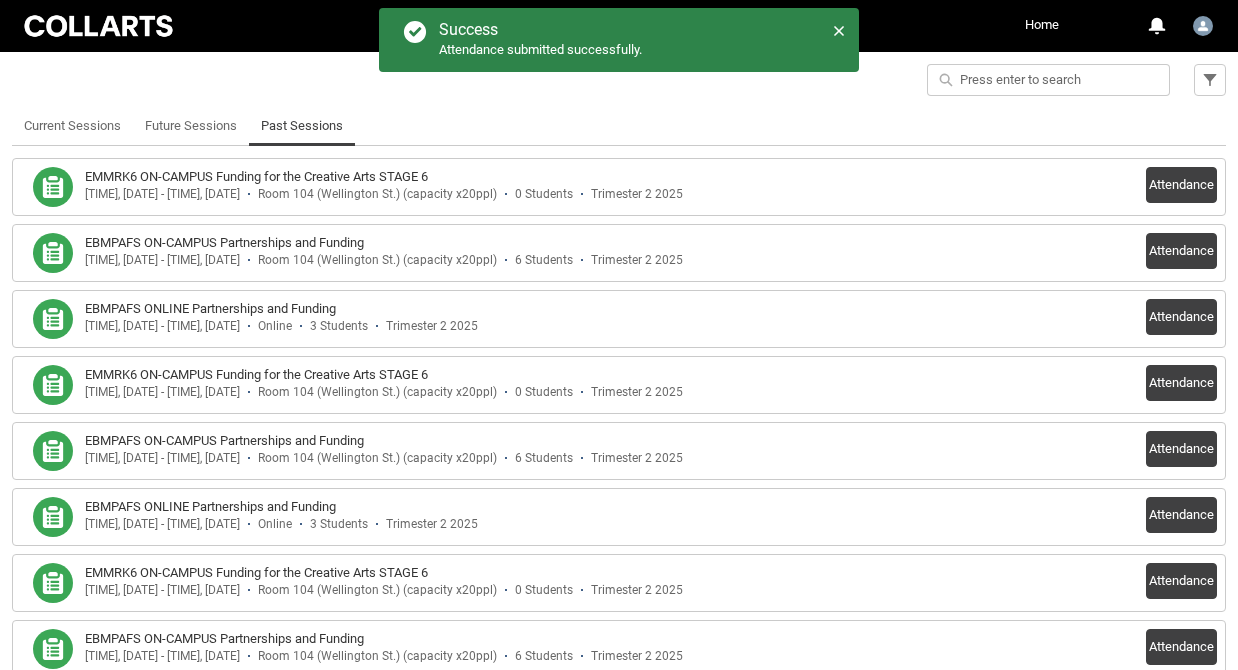 scroll, scrollTop: 541, scrollLeft: 0, axis: vertical 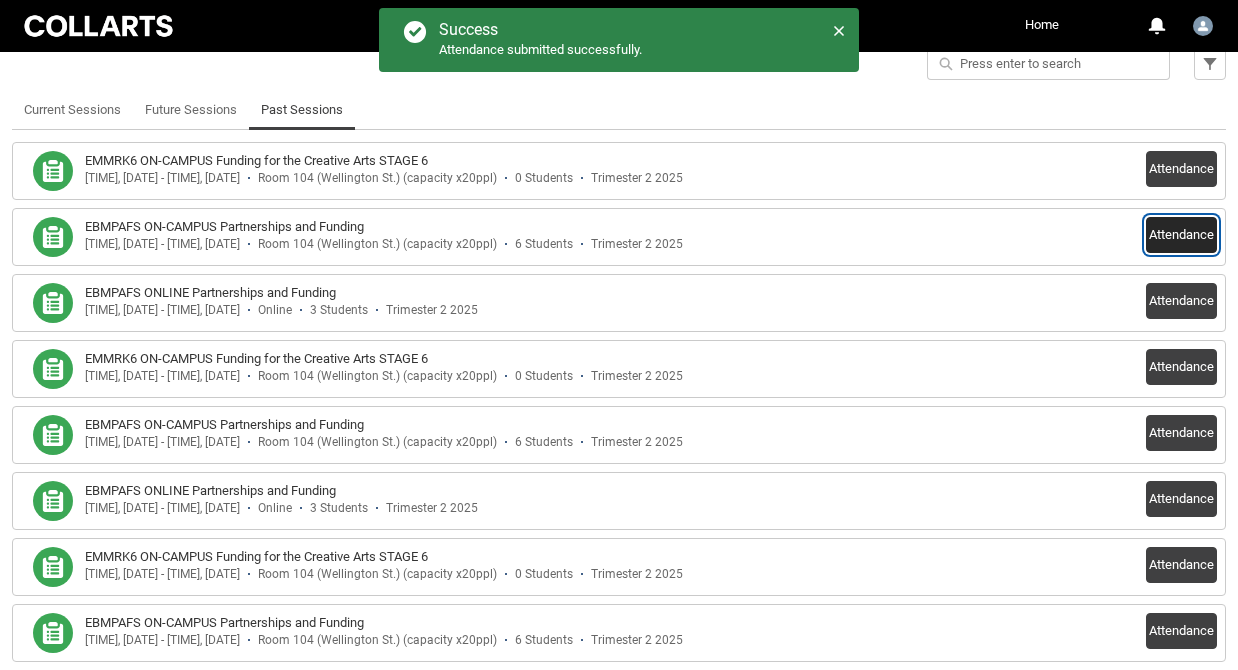 click on "Attendance" at bounding box center (1181, 235) 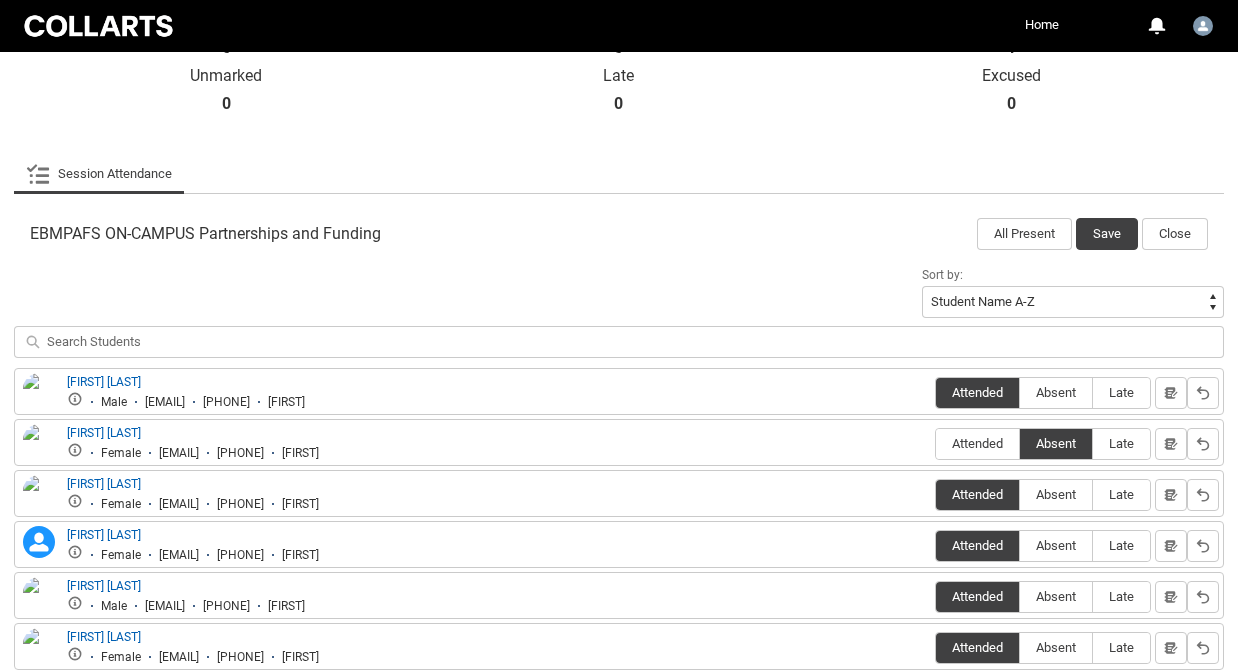 scroll, scrollTop: 455, scrollLeft: 0, axis: vertical 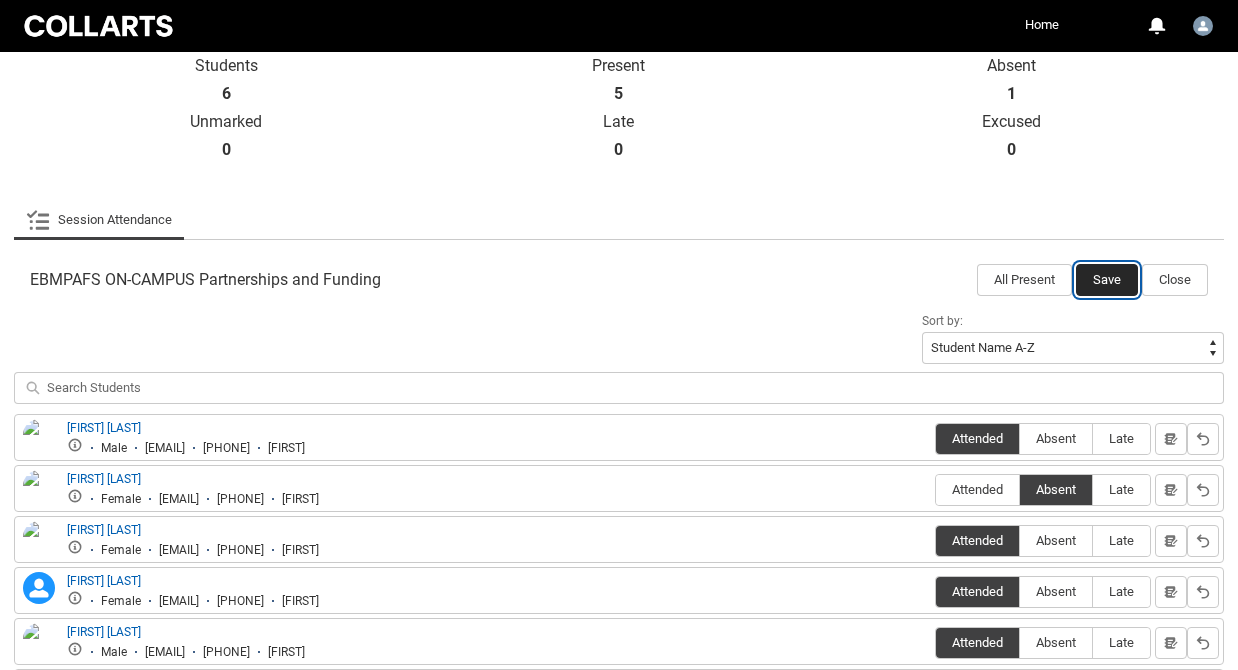 click on "Save" at bounding box center (1107, 280) 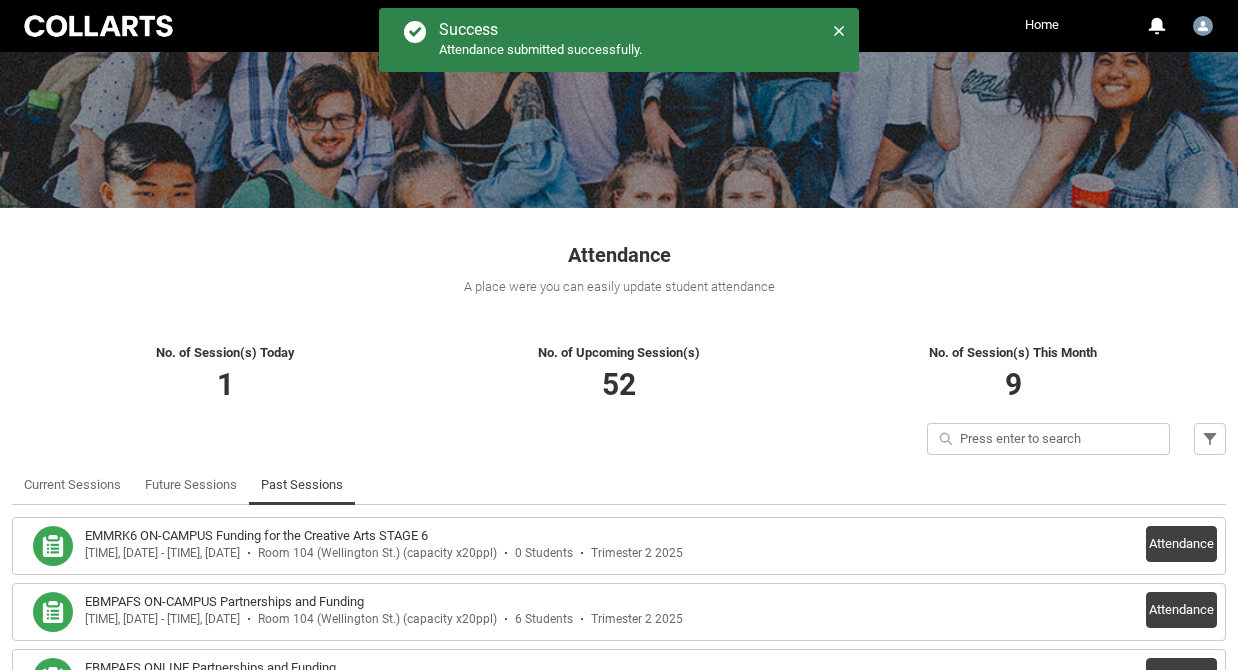 scroll, scrollTop: 0, scrollLeft: 0, axis: both 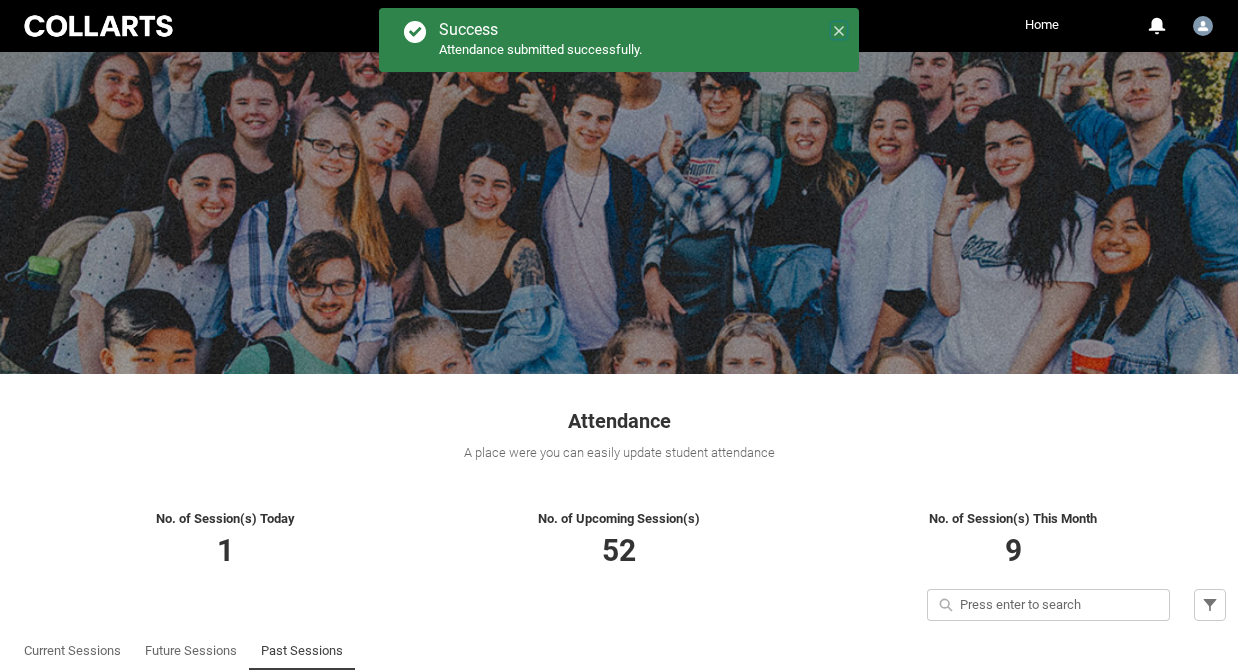 click on "Close" at bounding box center (839, 30) 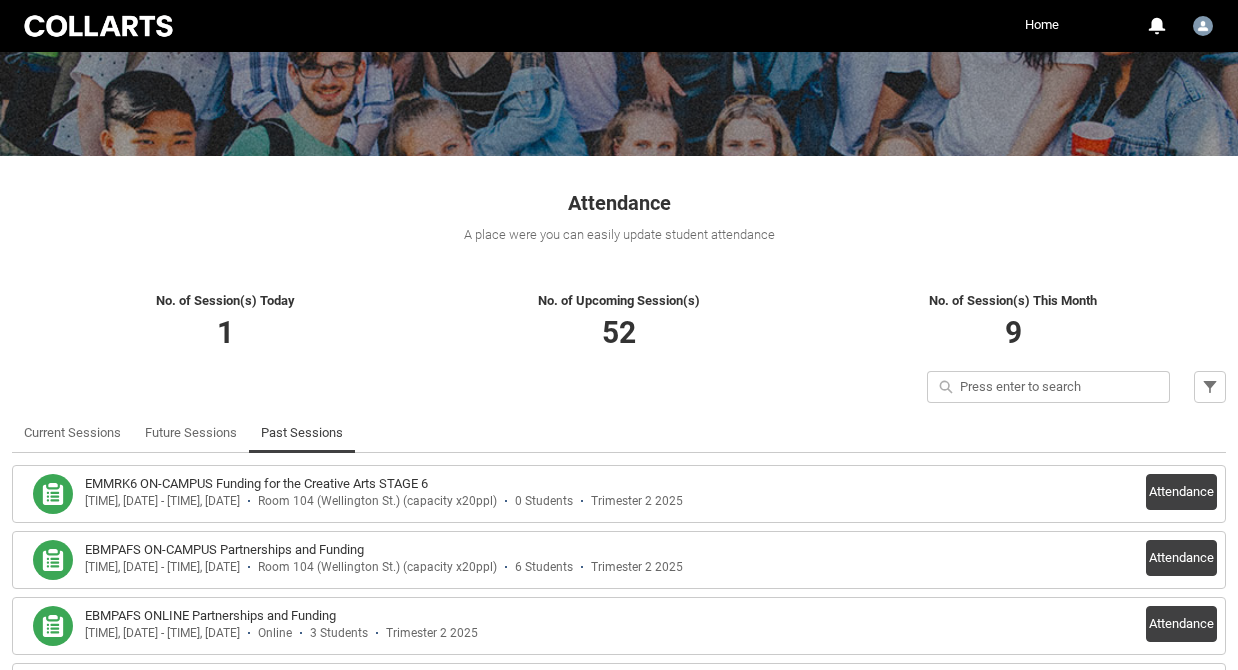 scroll, scrollTop: 227, scrollLeft: 0, axis: vertical 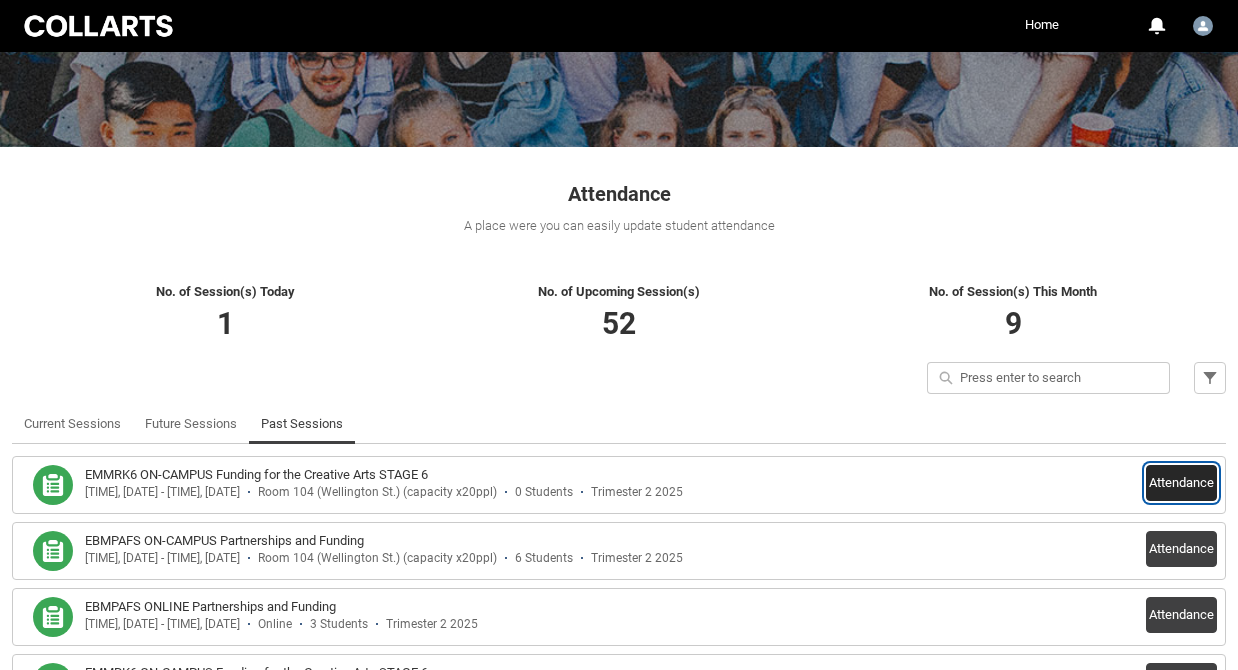click on "Attendance" at bounding box center [1181, 483] 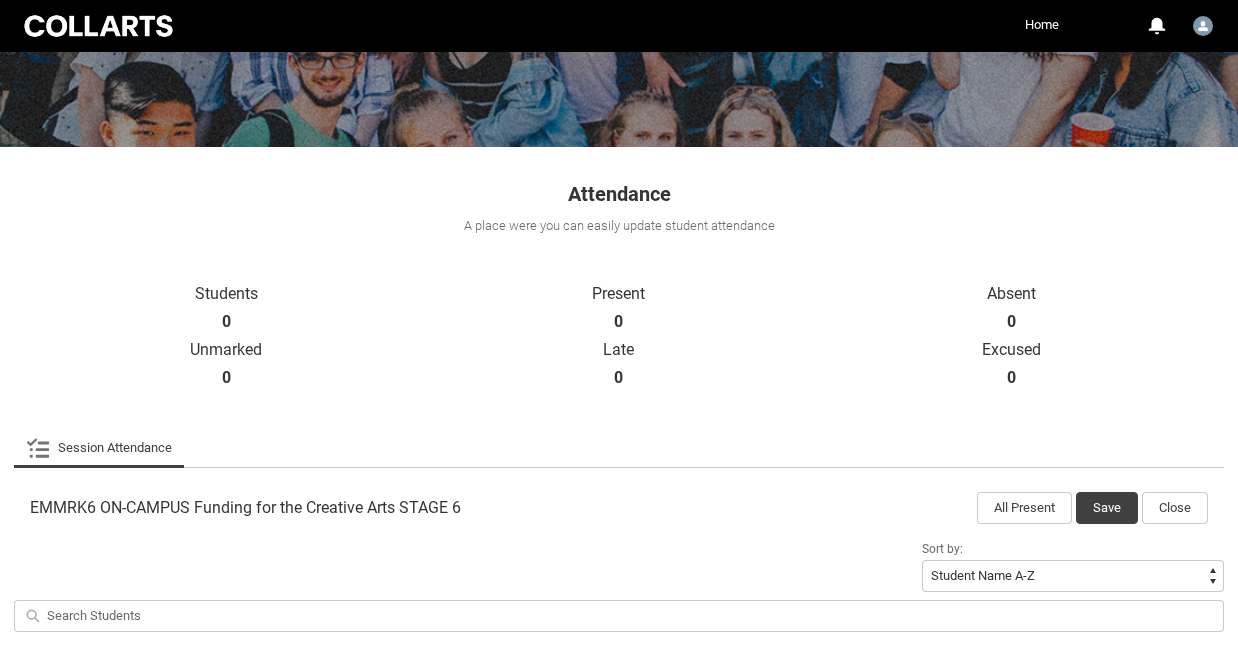 scroll, scrollTop: 317, scrollLeft: 0, axis: vertical 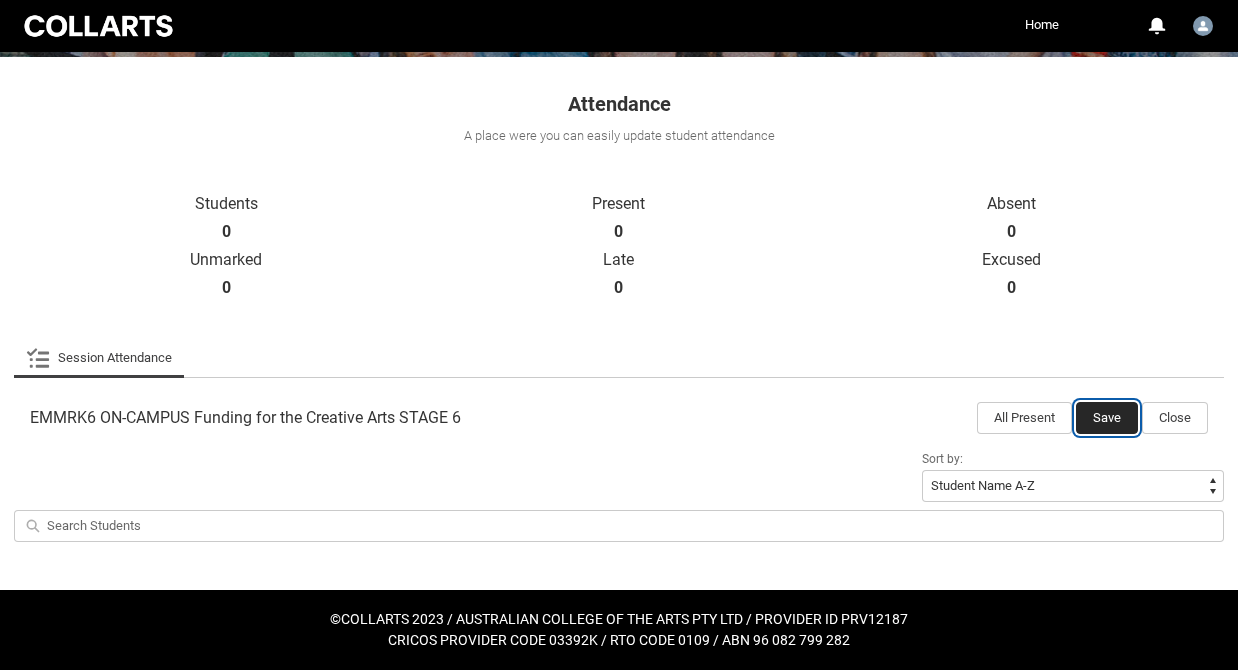 click on "Save" at bounding box center (1107, 418) 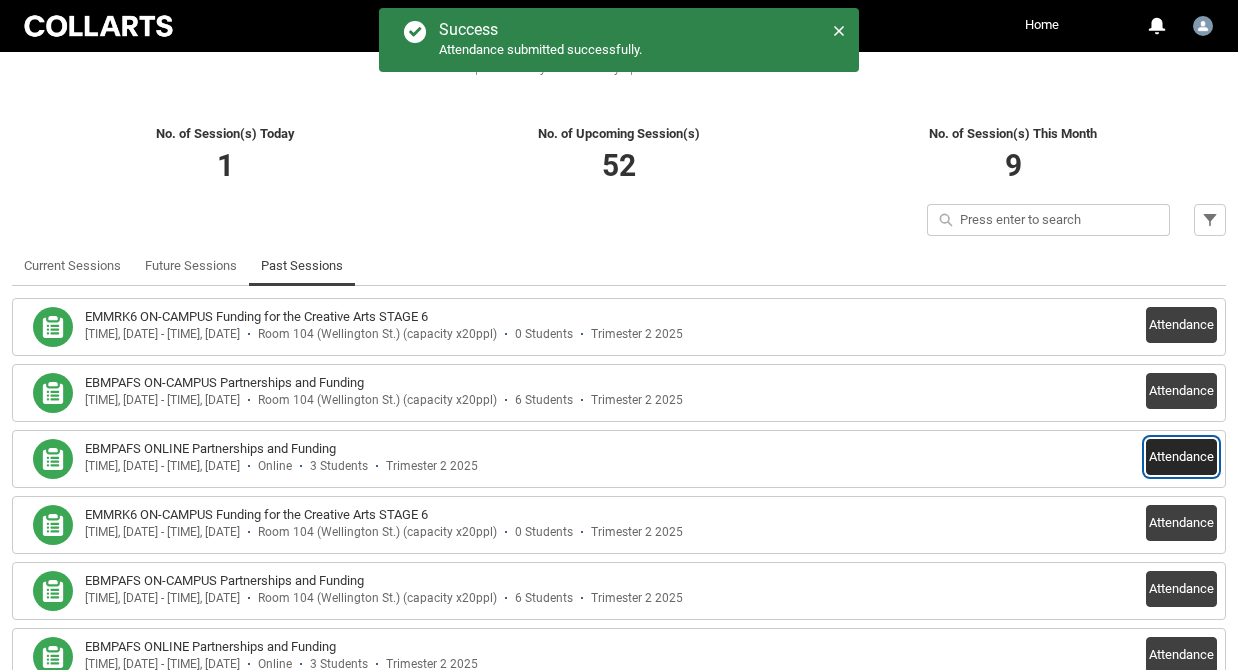 click on "Attendance" at bounding box center [1181, 457] 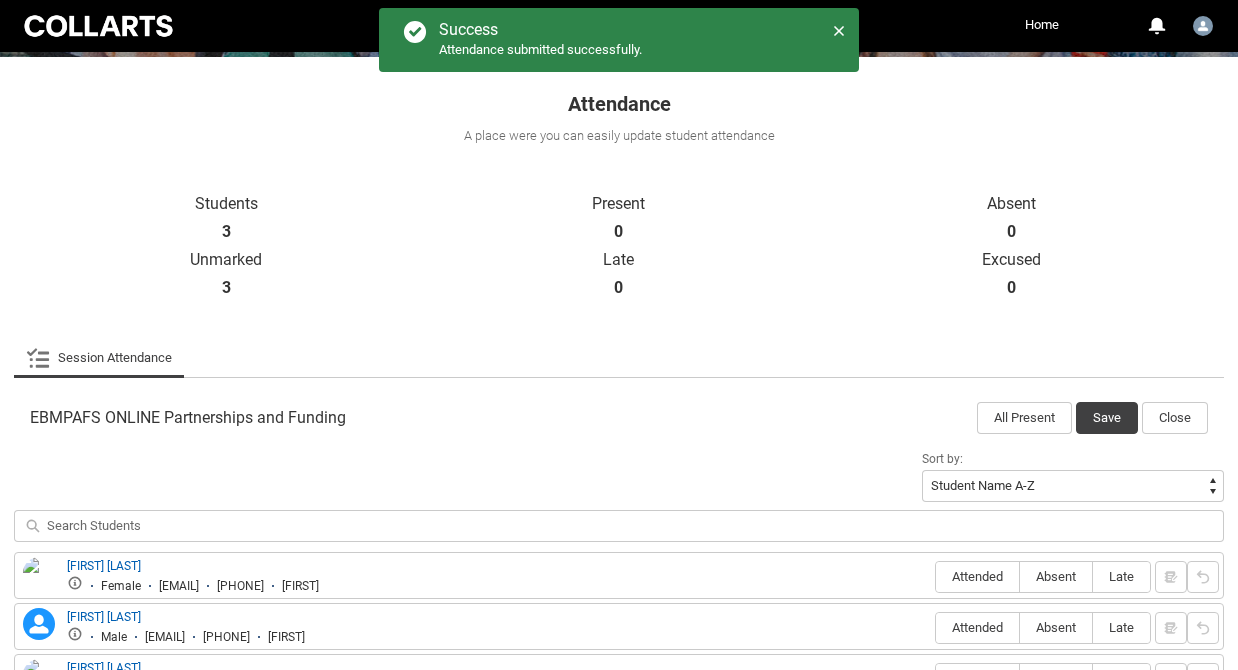 scroll, scrollTop: 466, scrollLeft: 0, axis: vertical 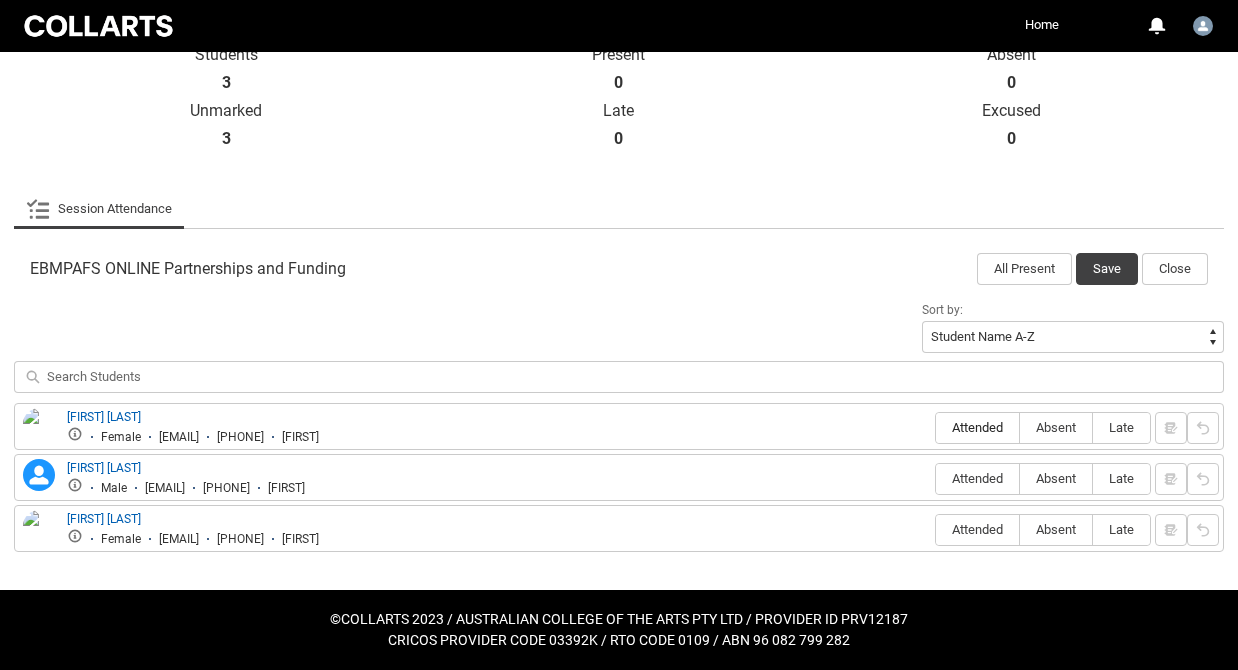 click on "Attended" at bounding box center [977, 427] 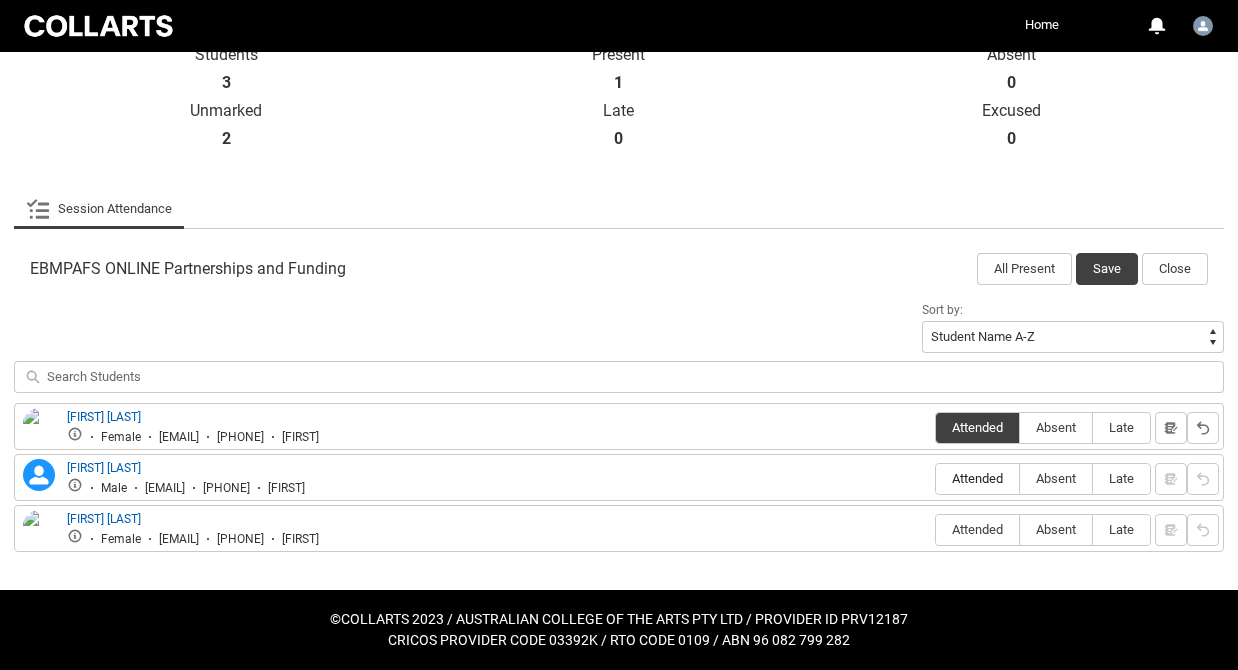 click on "Attended" at bounding box center (977, 479) 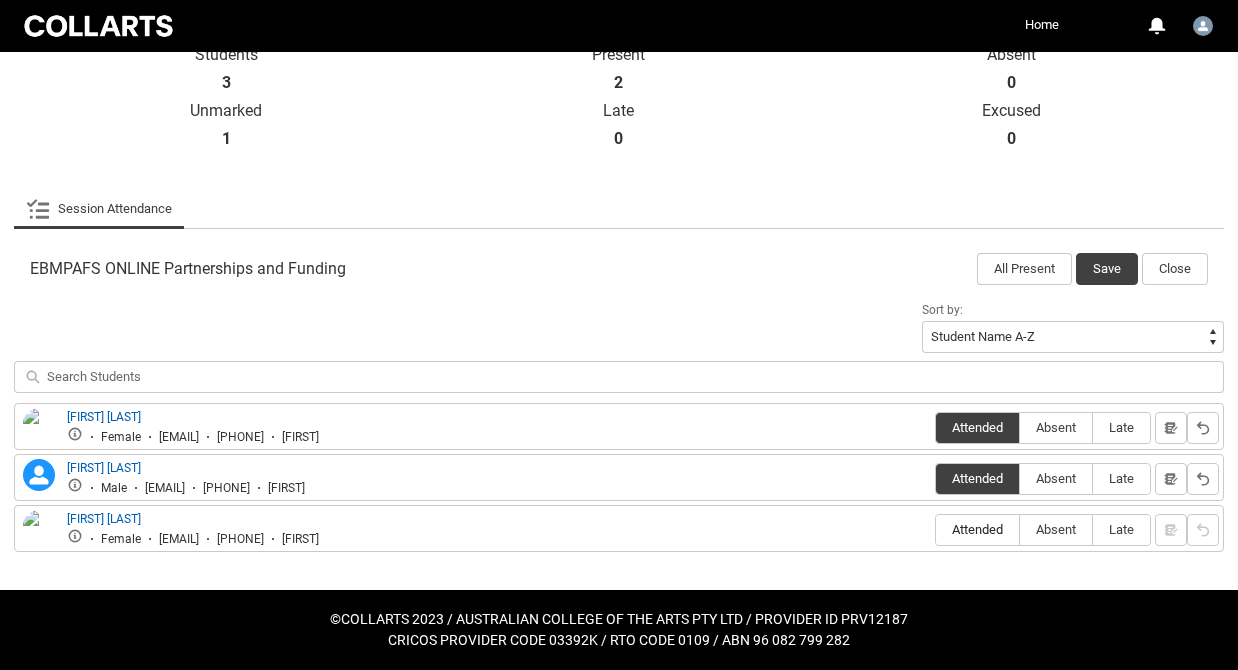 click on "Attended" at bounding box center [977, 529] 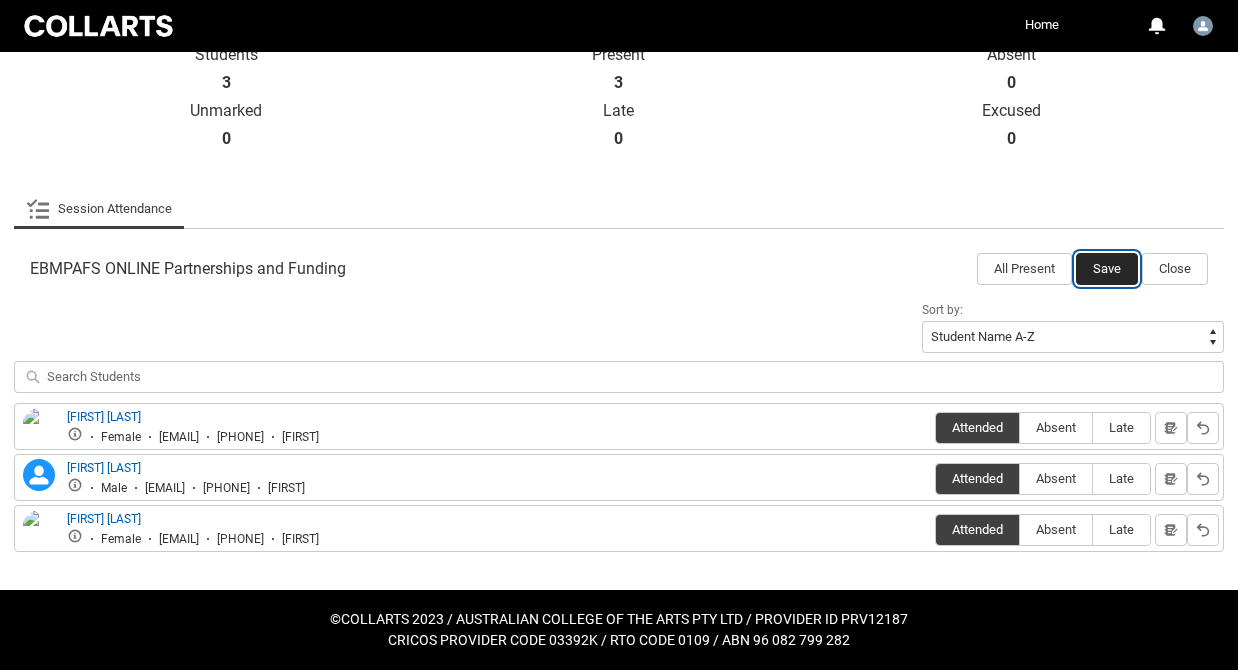 click on "Save" at bounding box center (1107, 269) 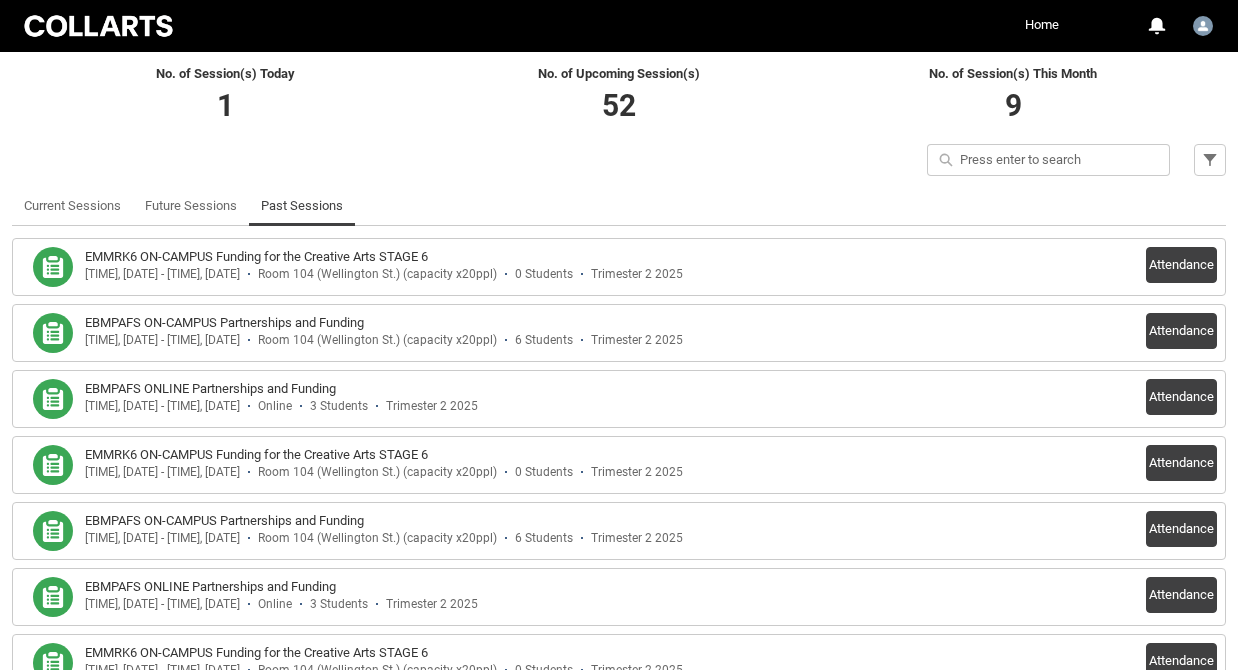 scroll, scrollTop: 0, scrollLeft: 0, axis: both 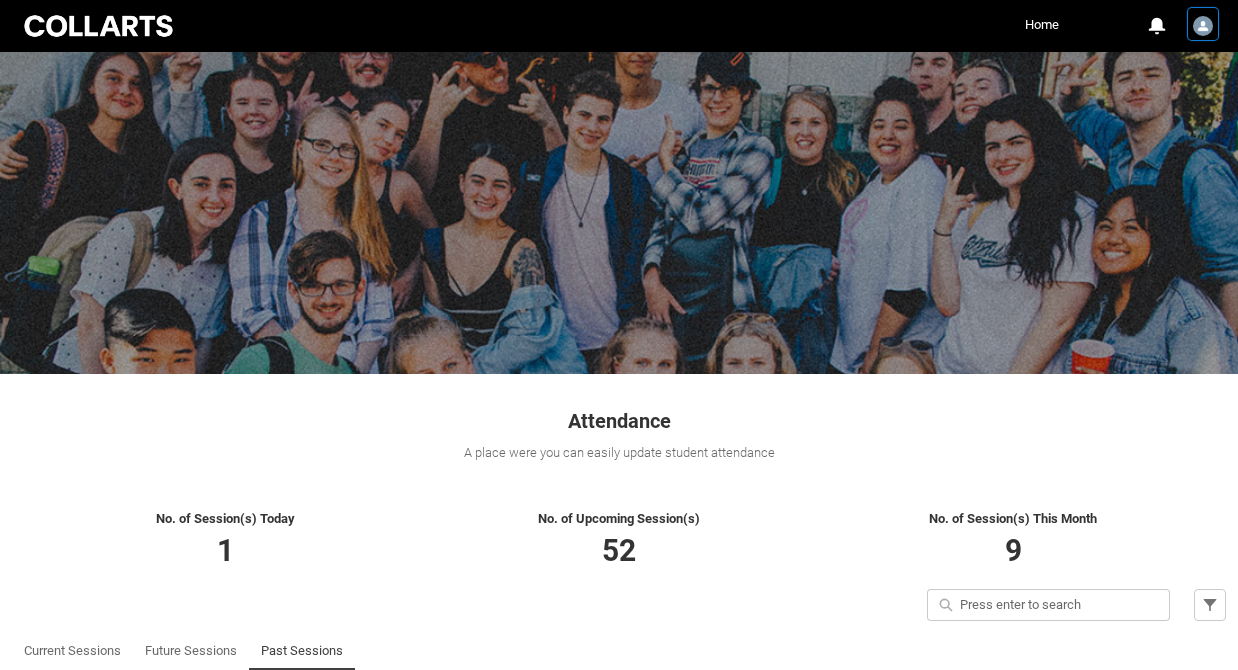 click at bounding box center [1203, 24] 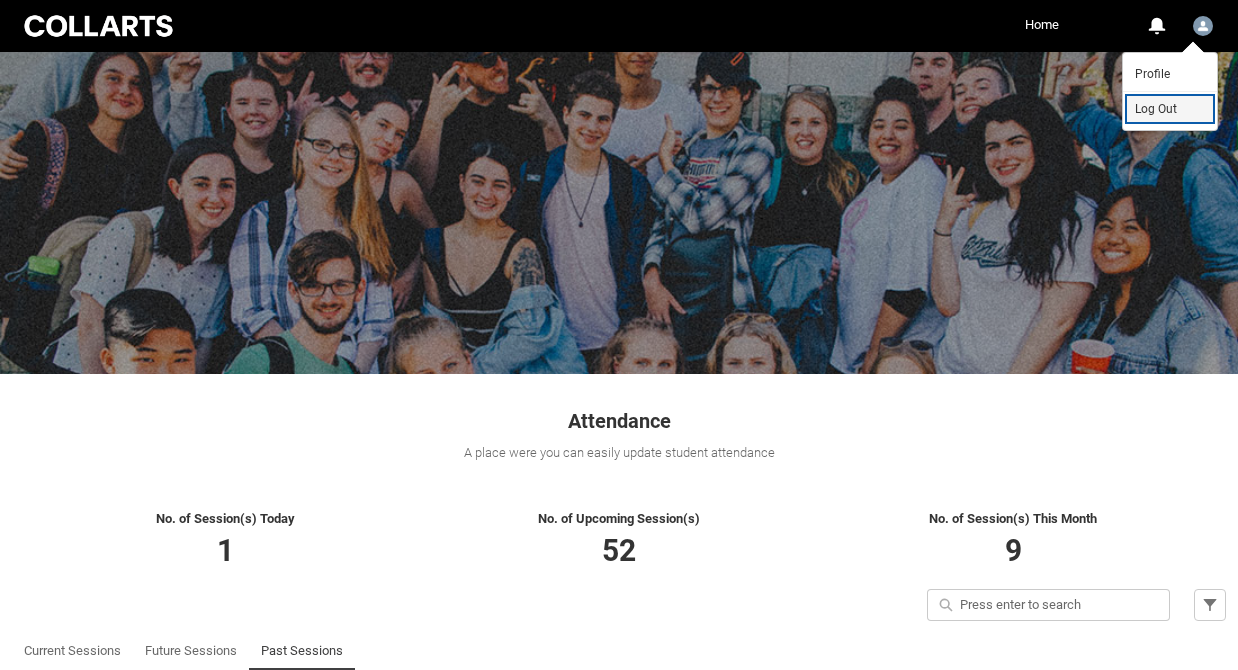 click on "Log Out" at bounding box center [1156, 109] 